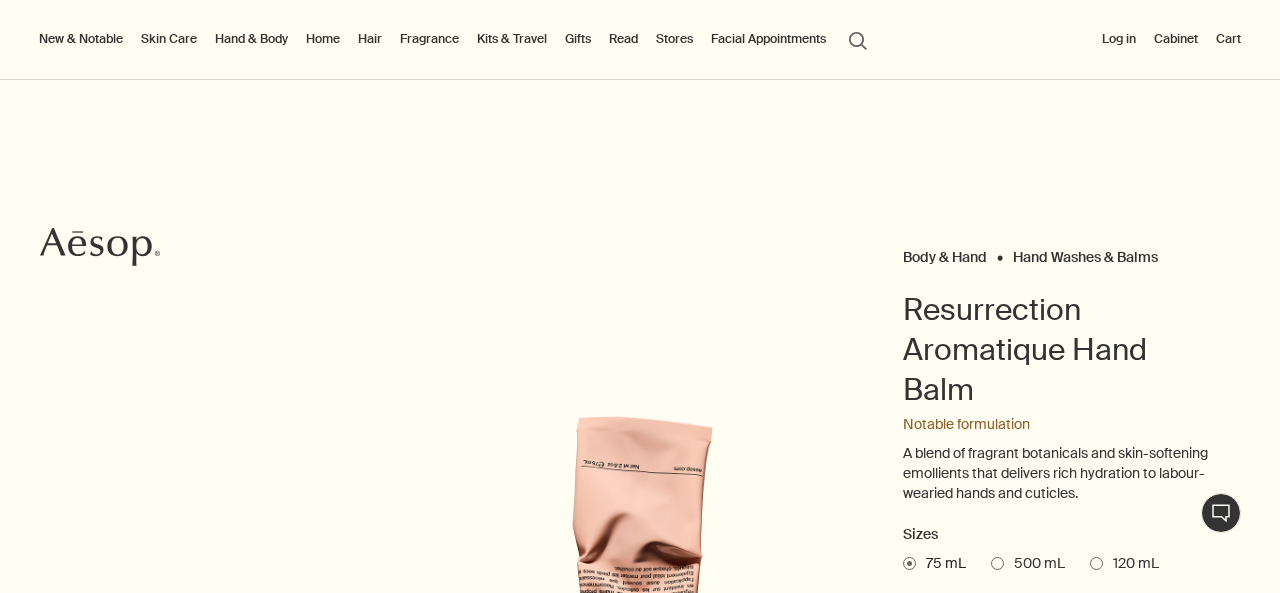 scroll, scrollTop: 0, scrollLeft: 0, axis: both 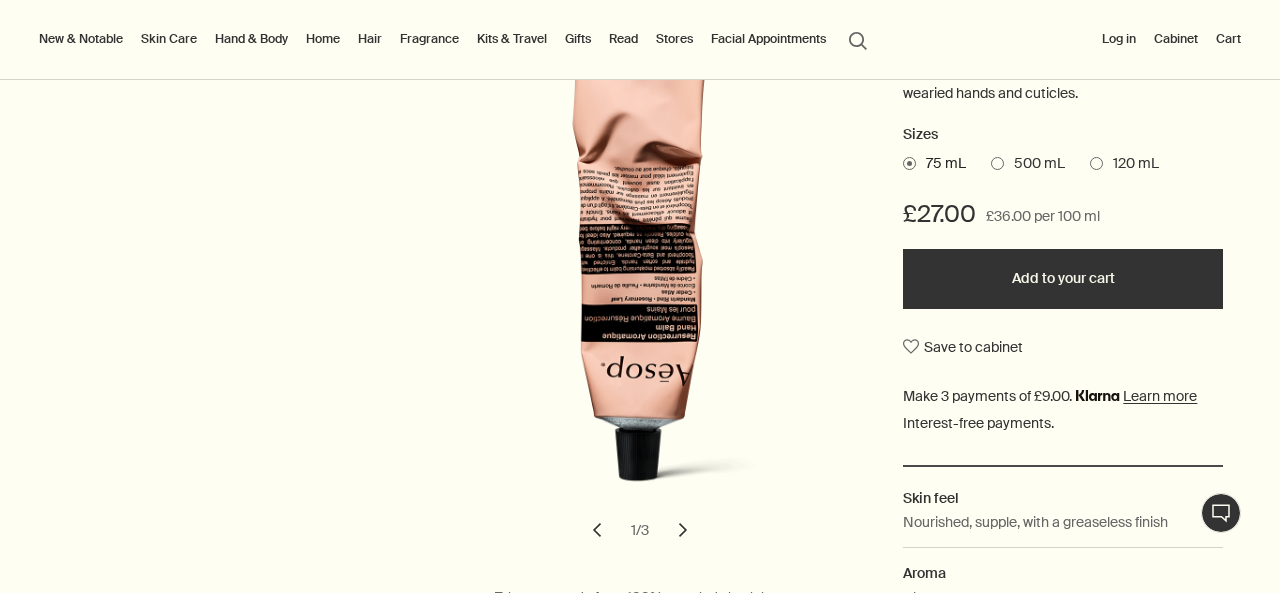 click on "500 mL" at bounding box center (1034, 164) 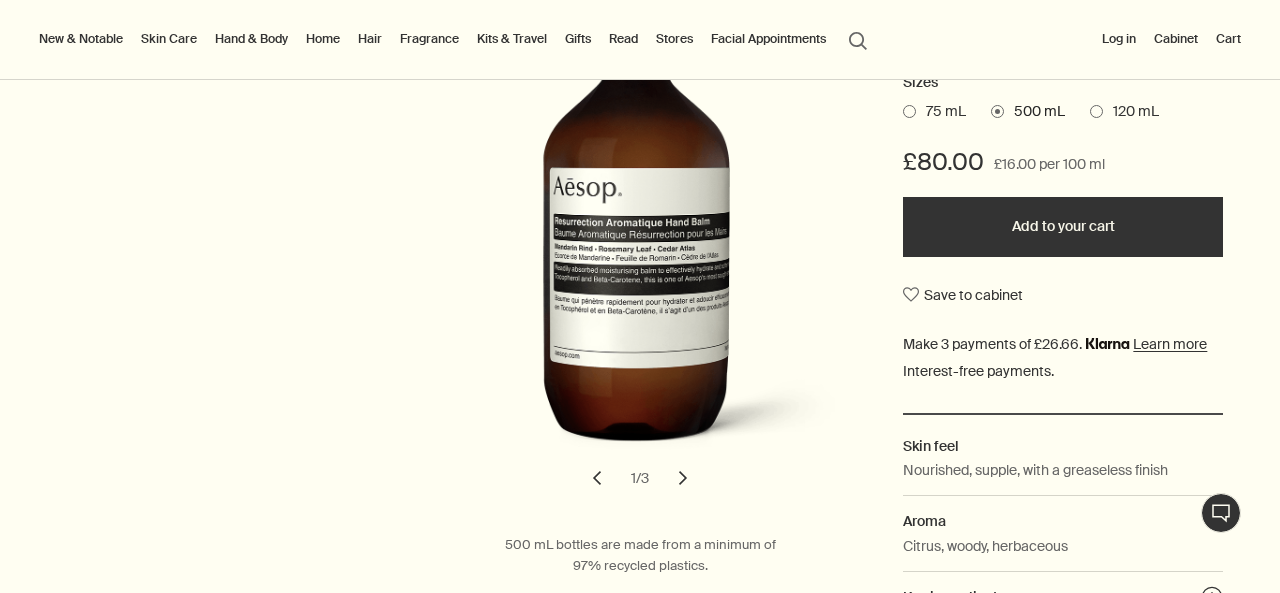 scroll, scrollTop: 700, scrollLeft: 0, axis: vertical 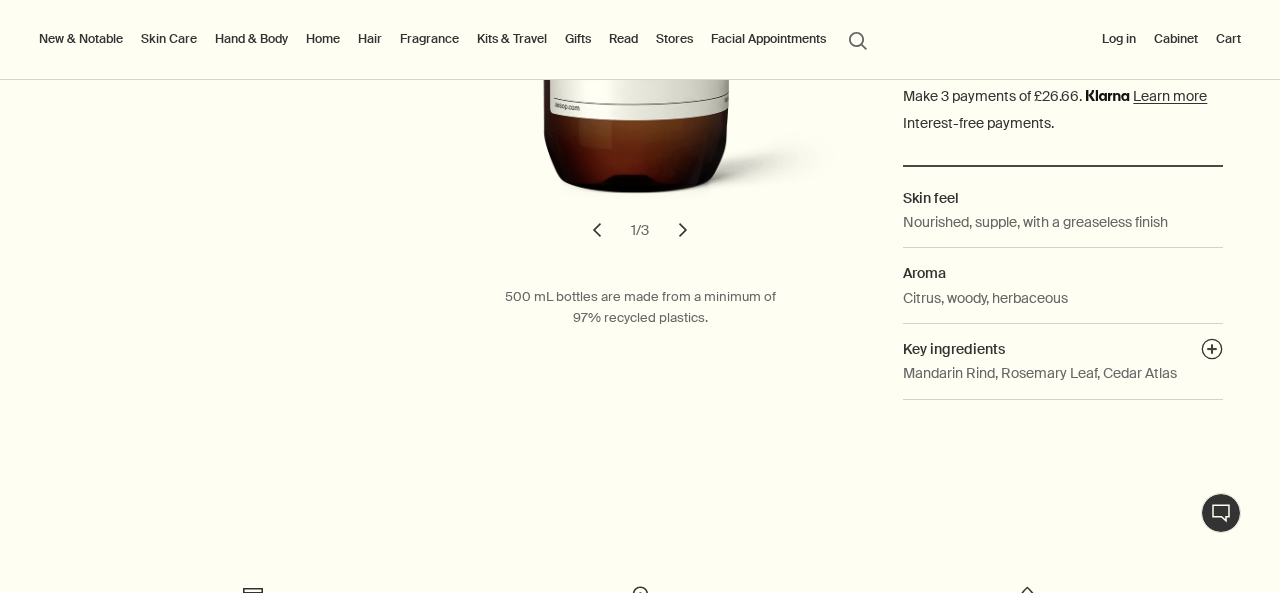 drag, startPoint x: 674, startPoint y: 233, endPoint x: 682, endPoint y: 243, distance: 12.806249 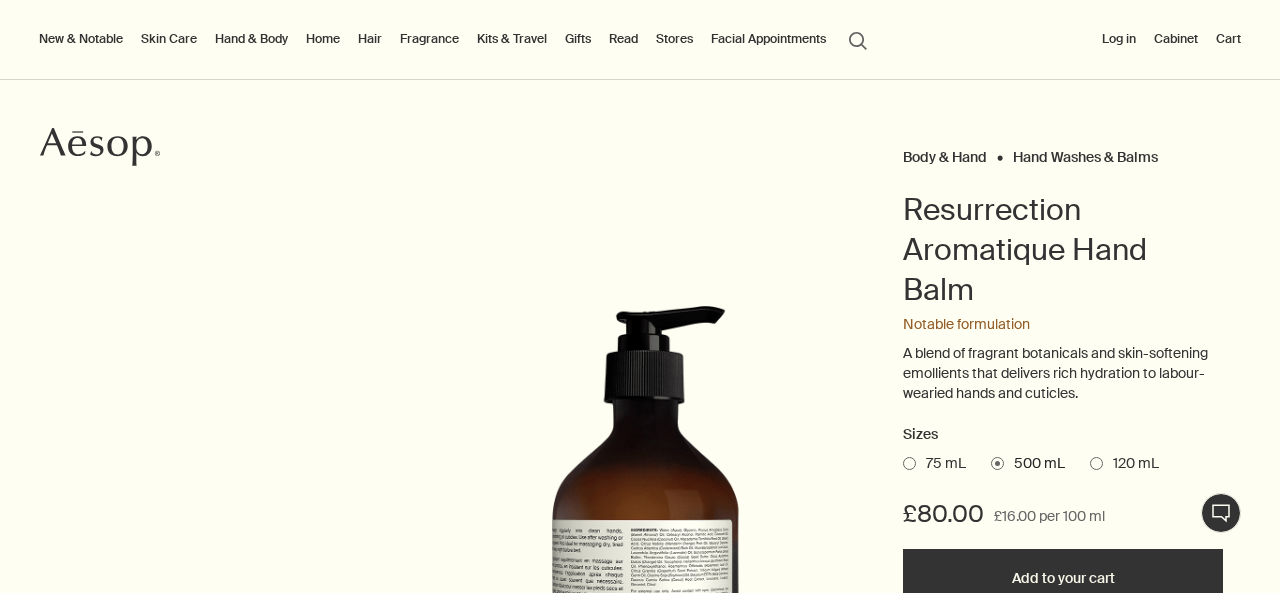 scroll, scrollTop: 0, scrollLeft: 0, axis: both 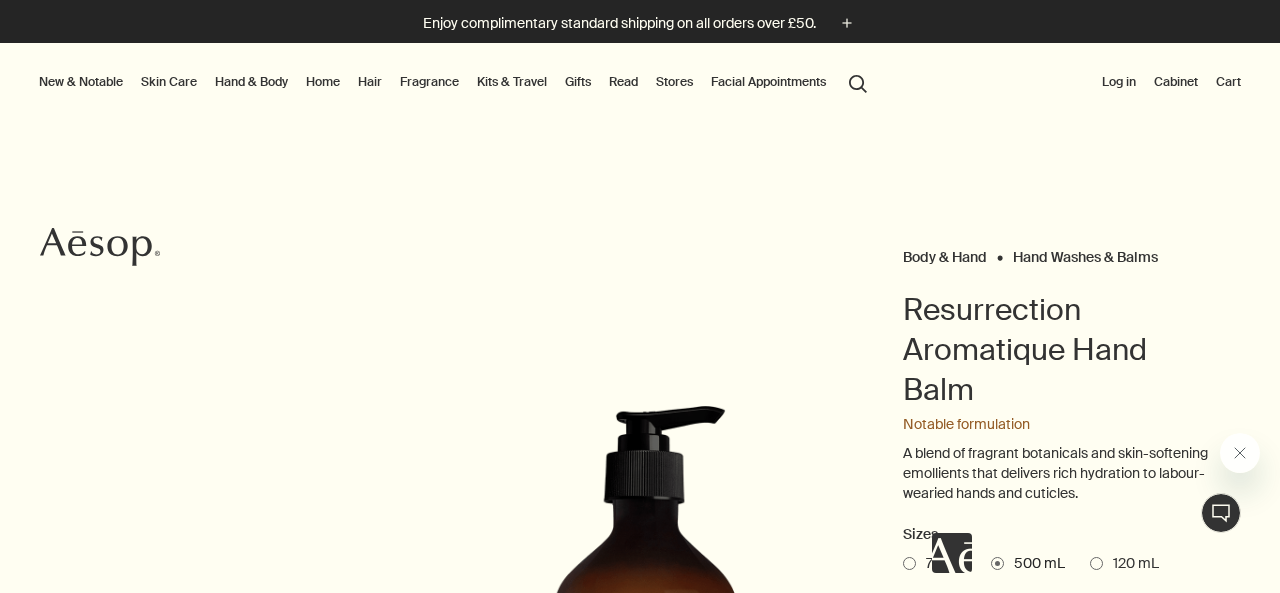 click on "Hand & Body" at bounding box center [251, 82] 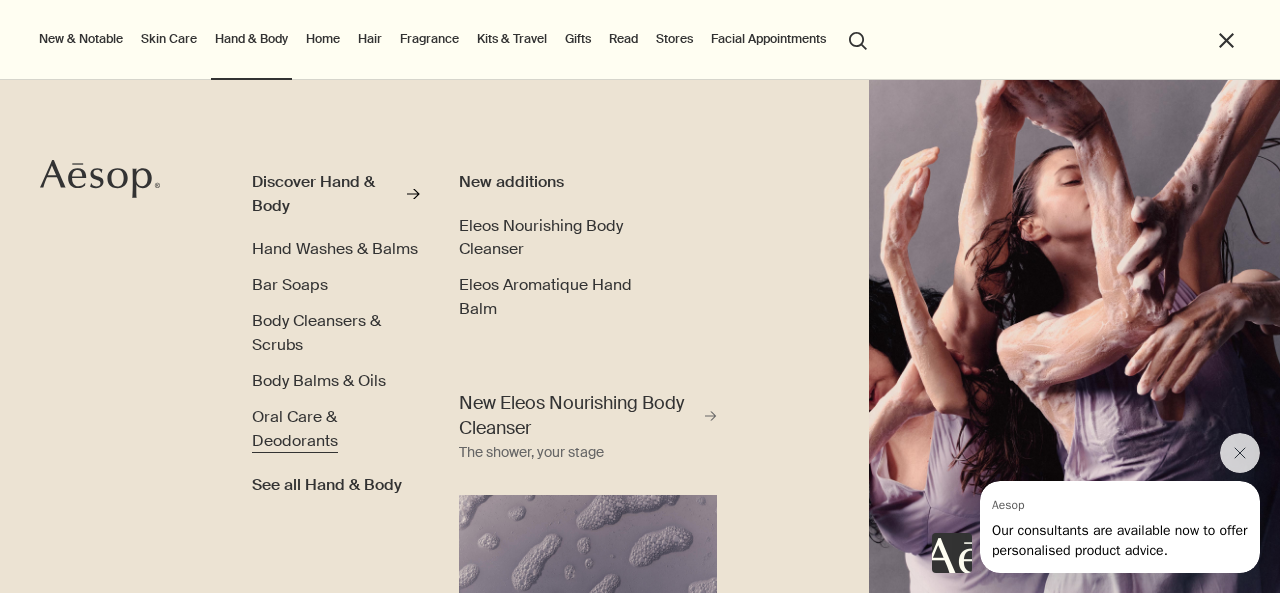 click on "Oral Care & Deodorants" at bounding box center [295, 428] 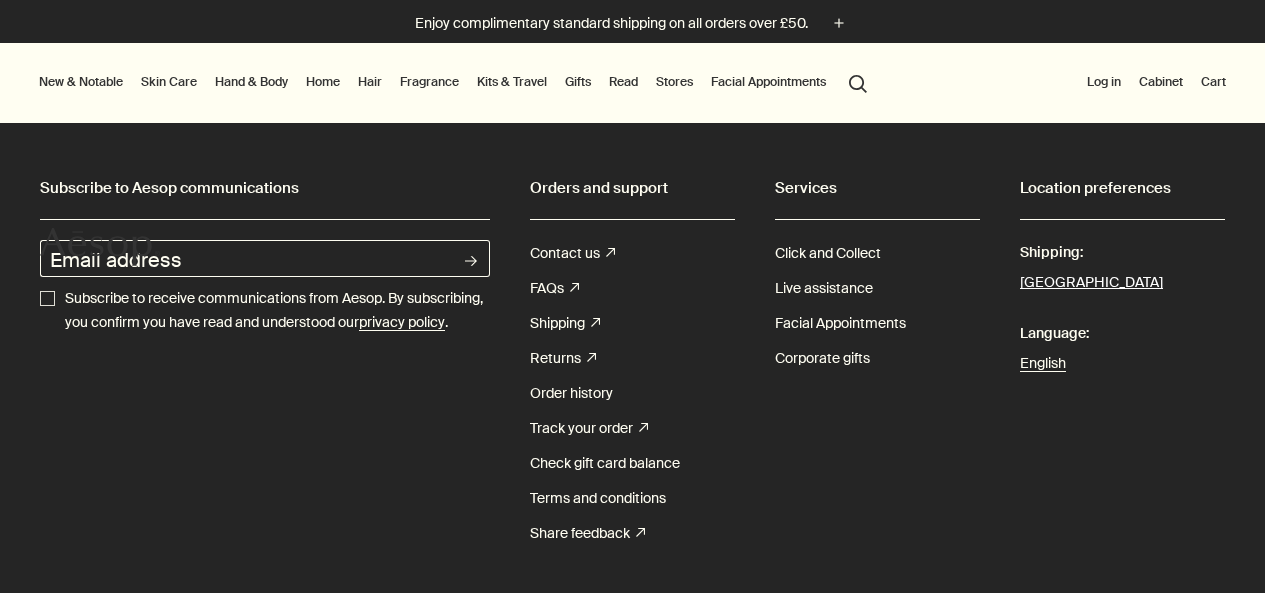 scroll, scrollTop: 0, scrollLeft: 0, axis: both 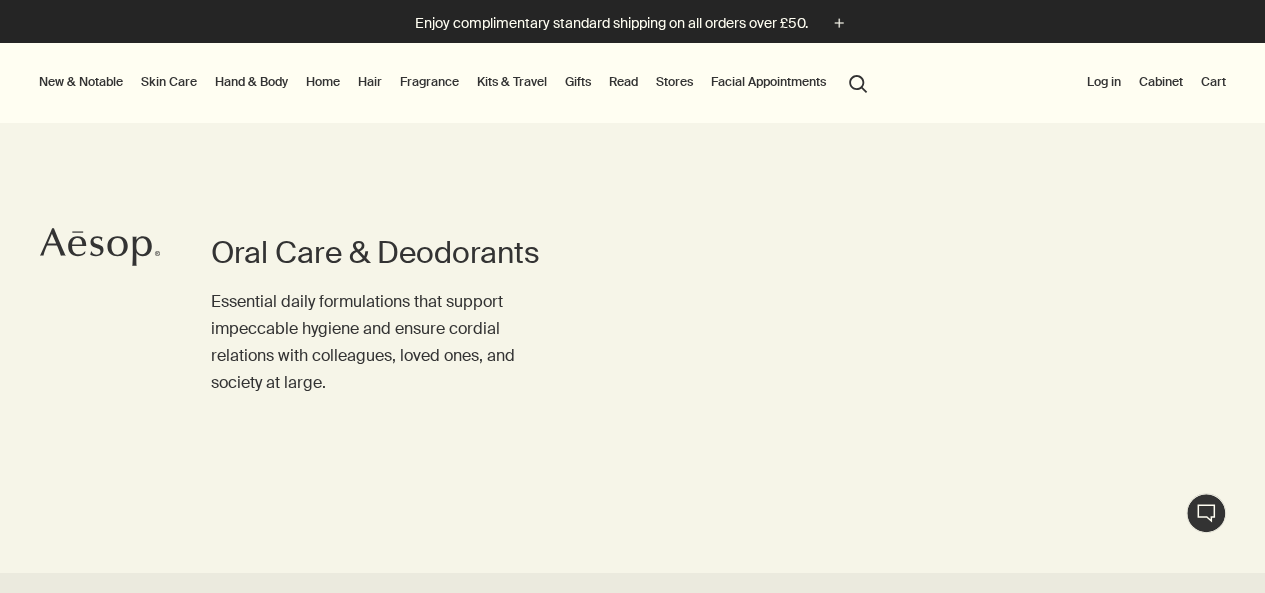 click on "Hand & Body" at bounding box center (251, 82) 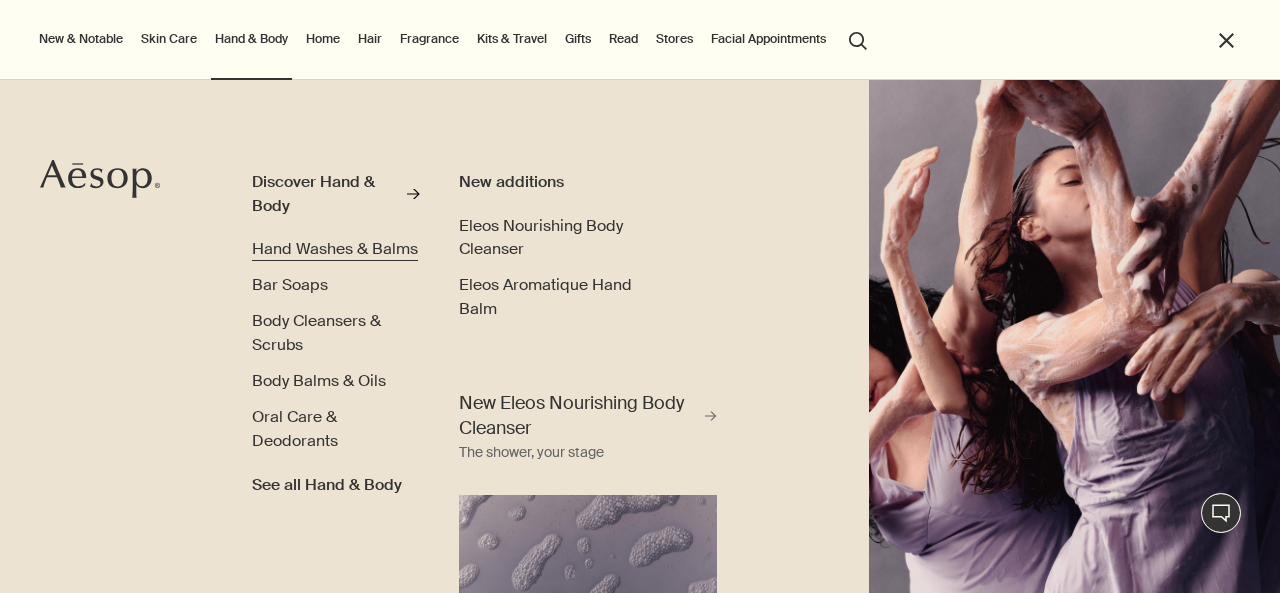 click on "Hand Washes & Balms" at bounding box center (335, 248) 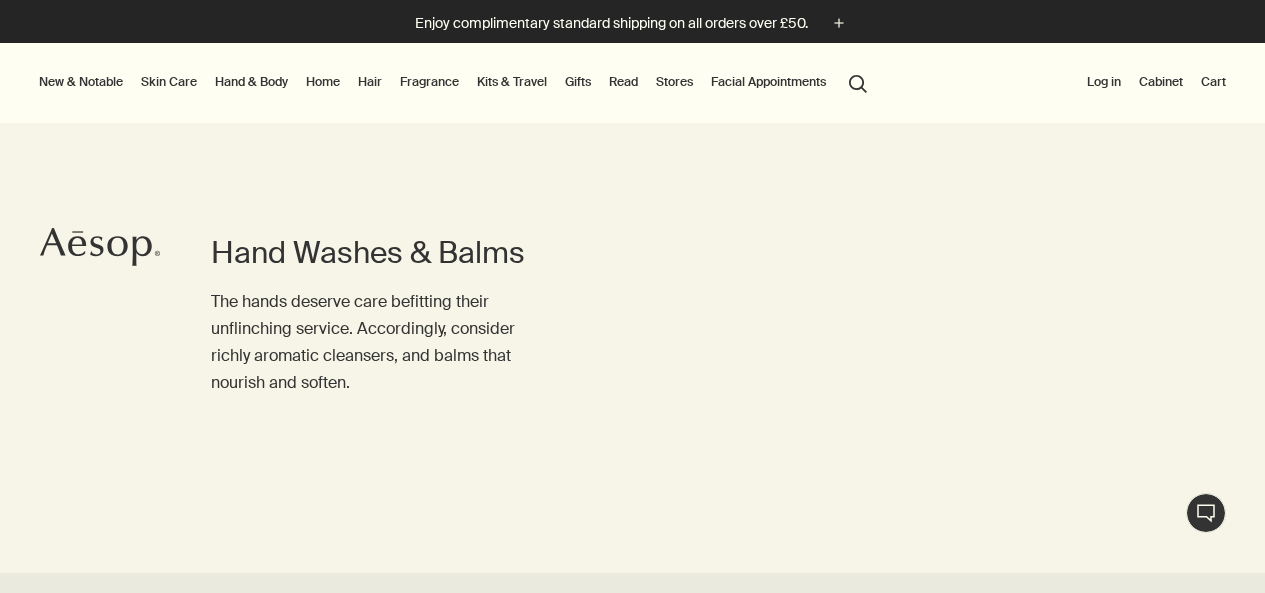 scroll, scrollTop: 113, scrollLeft: 0, axis: vertical 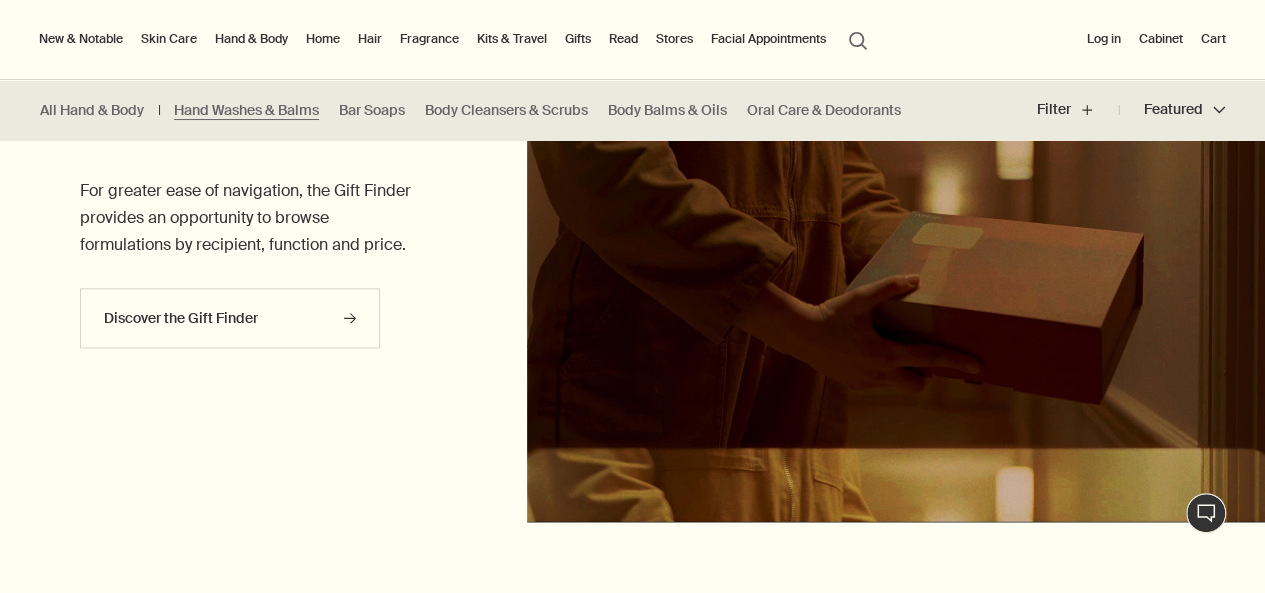 click on "Hair" at bounding box center (370, 39) 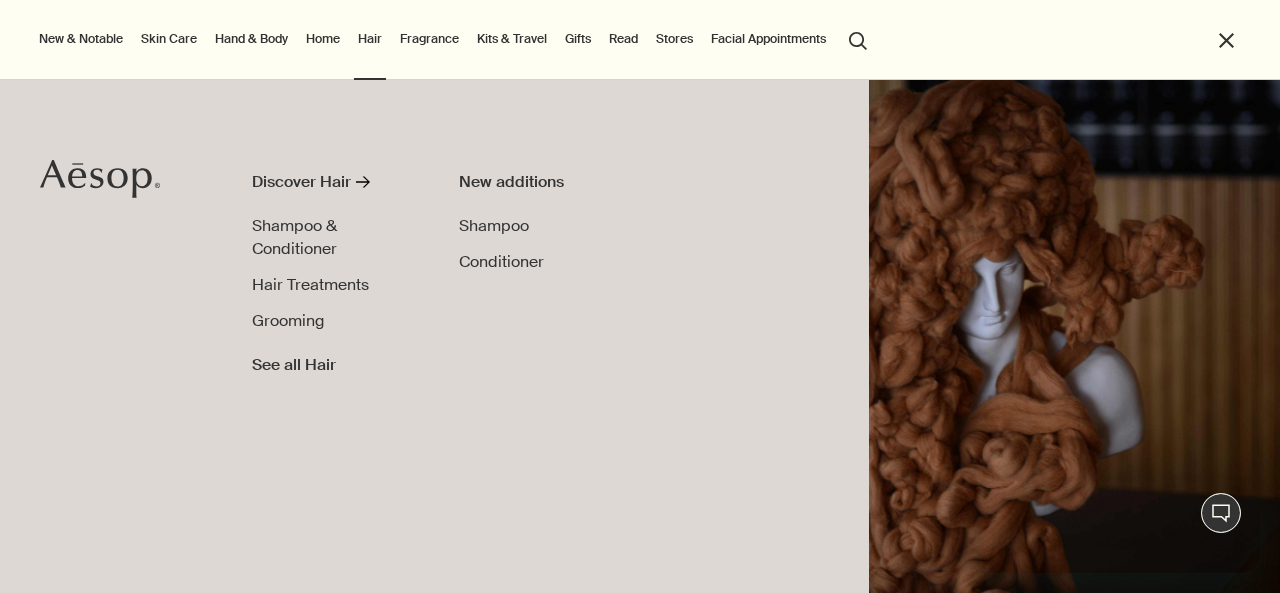 scroll, scrollTop: 0, scrollLeft: 0, axis: both 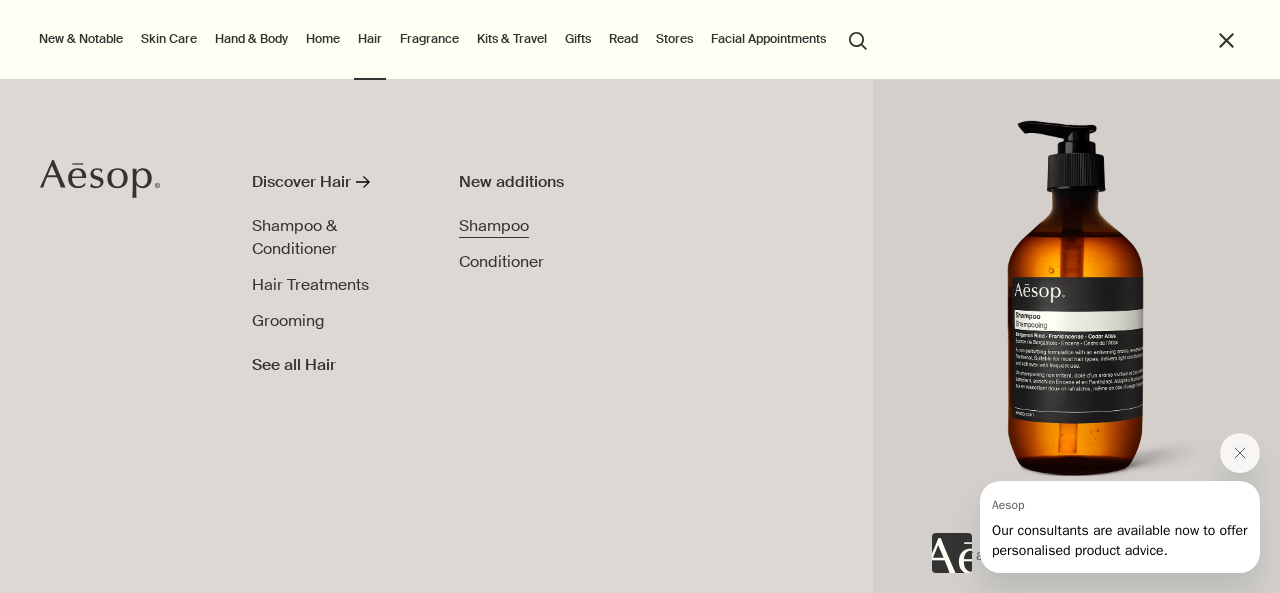 click on "Shampoo" at bounding box center (494, 225) 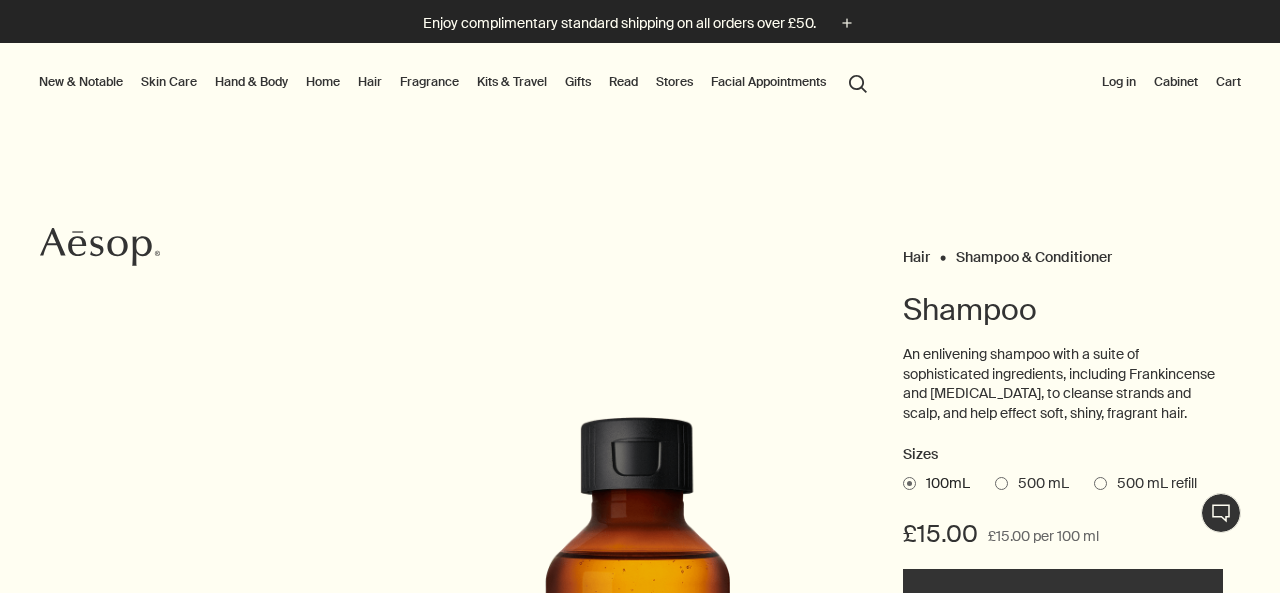 scroll, scrollTop: 0, scrollLeft: 0, axis: both 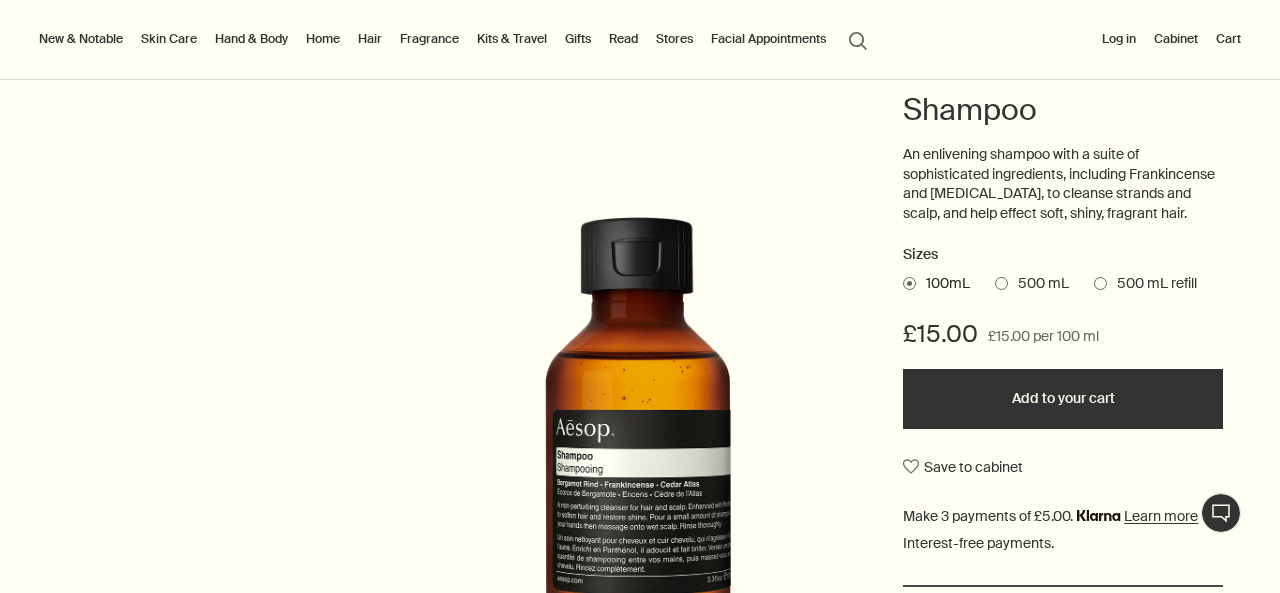 click on "100mL 500 mL 500 mL refill" at bounding box center [1063, 284] 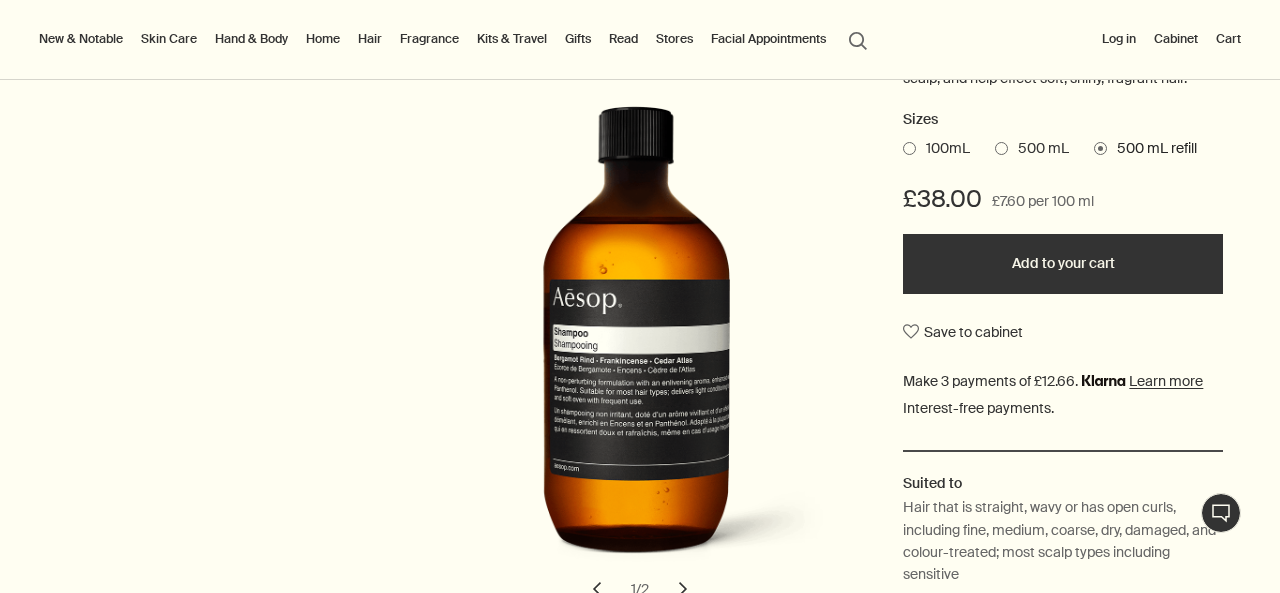 scroll, scrollTop: 200, scrollLeft: 0, axis: vertical 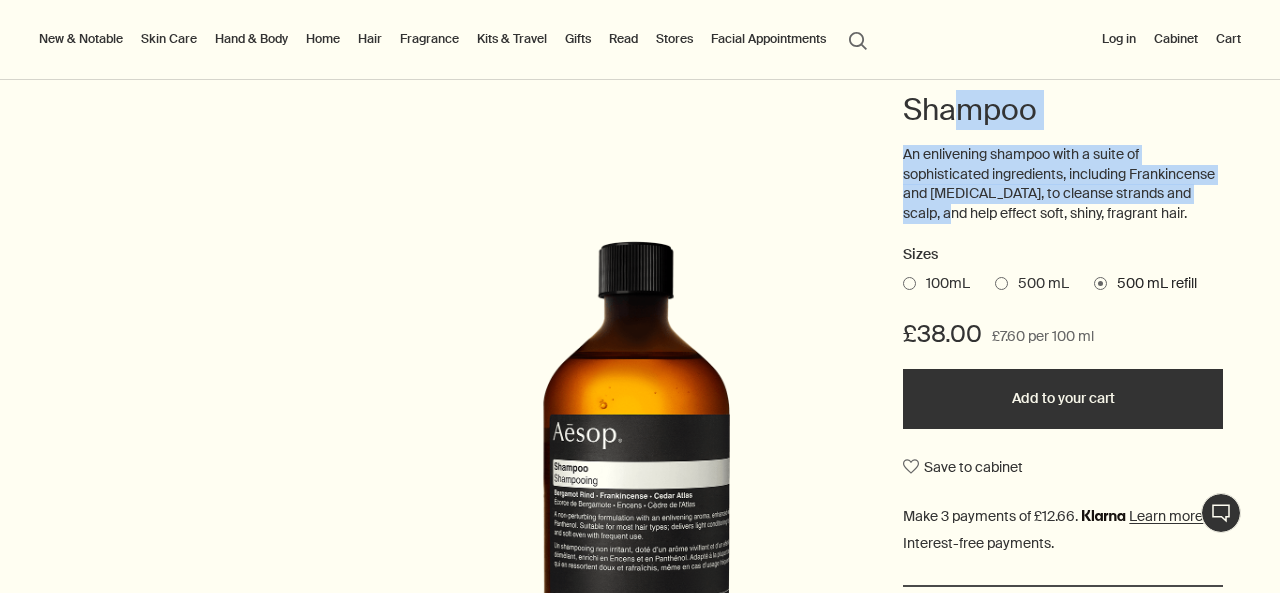 drag, startPoint x: 958, startPoint y: 143, endPoint x: 1006, endPoint y: 215, distance: 86.53323 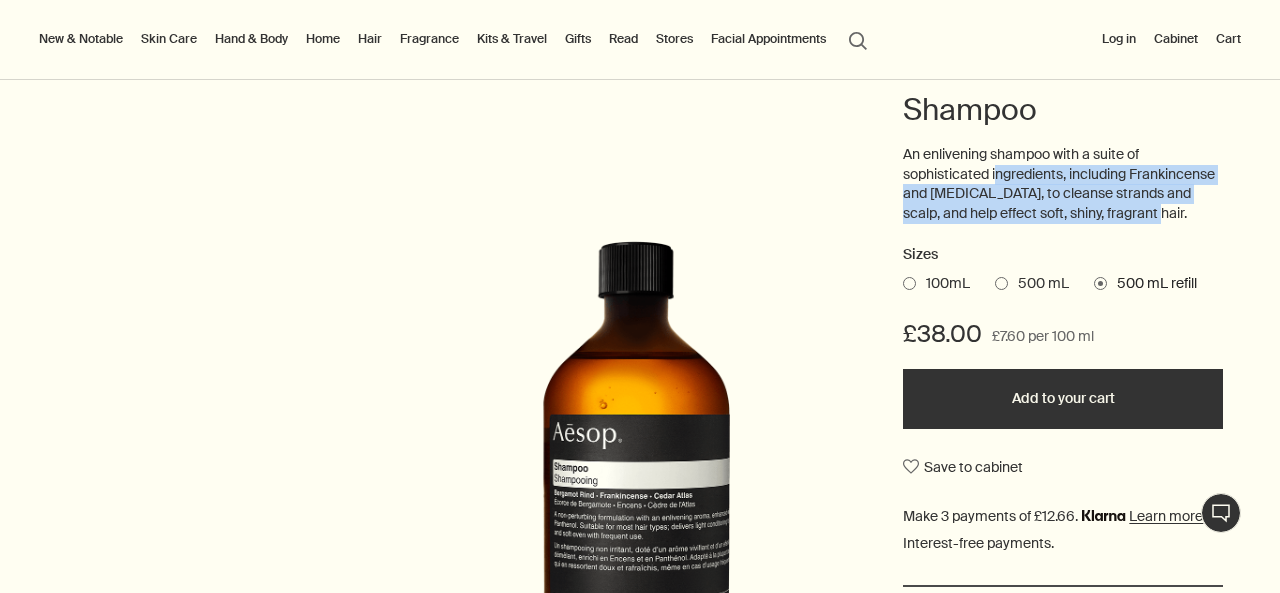 drag, startPoint x: 988, startPoint y: 165, endPoint x: 1009, endPoint y: 233, distance: 71.168816 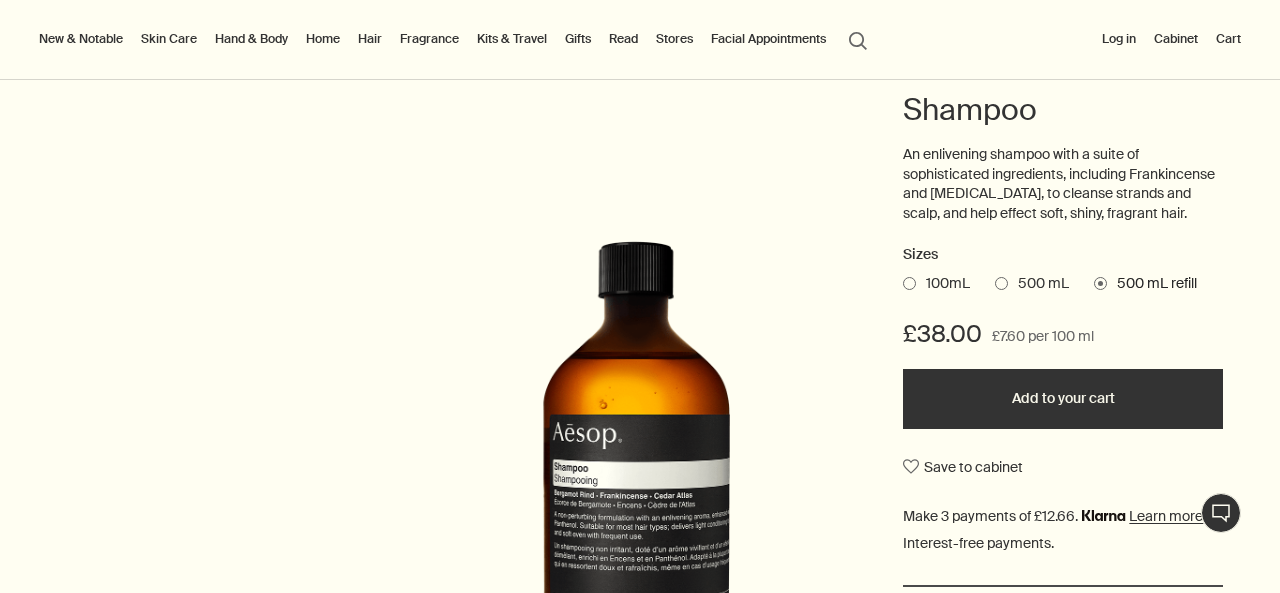 click on "An enlivening shampoo with a suite of sophisticated ingredients, including Frankincense and Panthenol, to cleanse strands and scalp, and help effect soft, shiny, fragrant hair." at bounding box center [1063, 184] 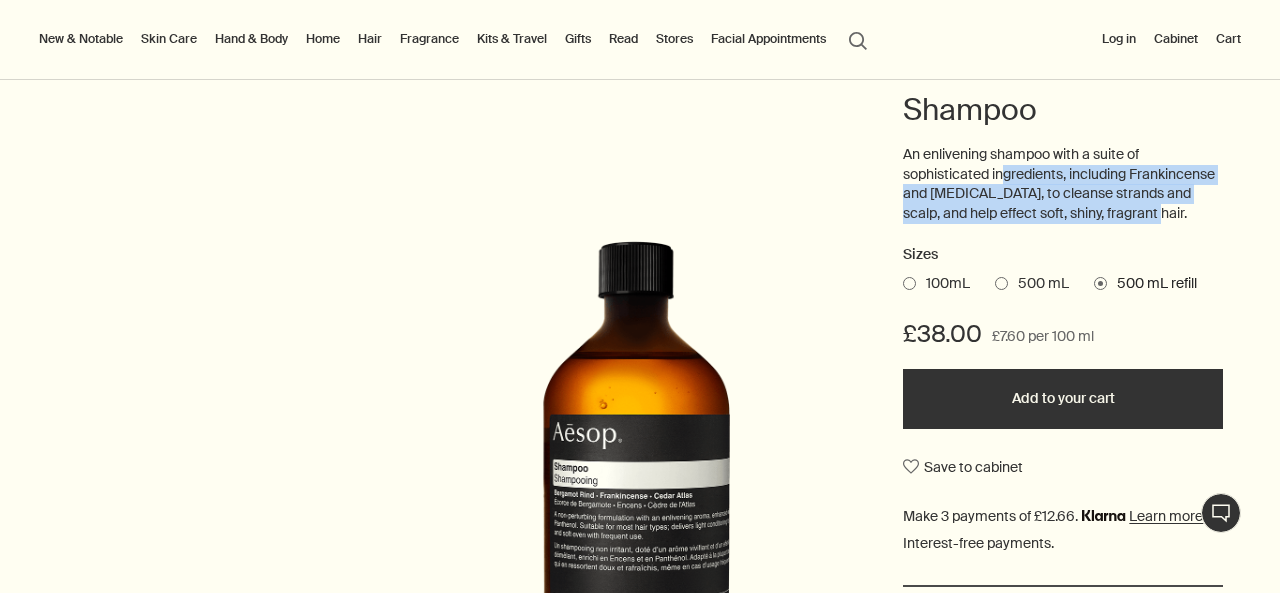 drag, startPoint x: 994, startPoint y: 173, endPoint x: 1012, endPoint y: 236, distance: 65.52099 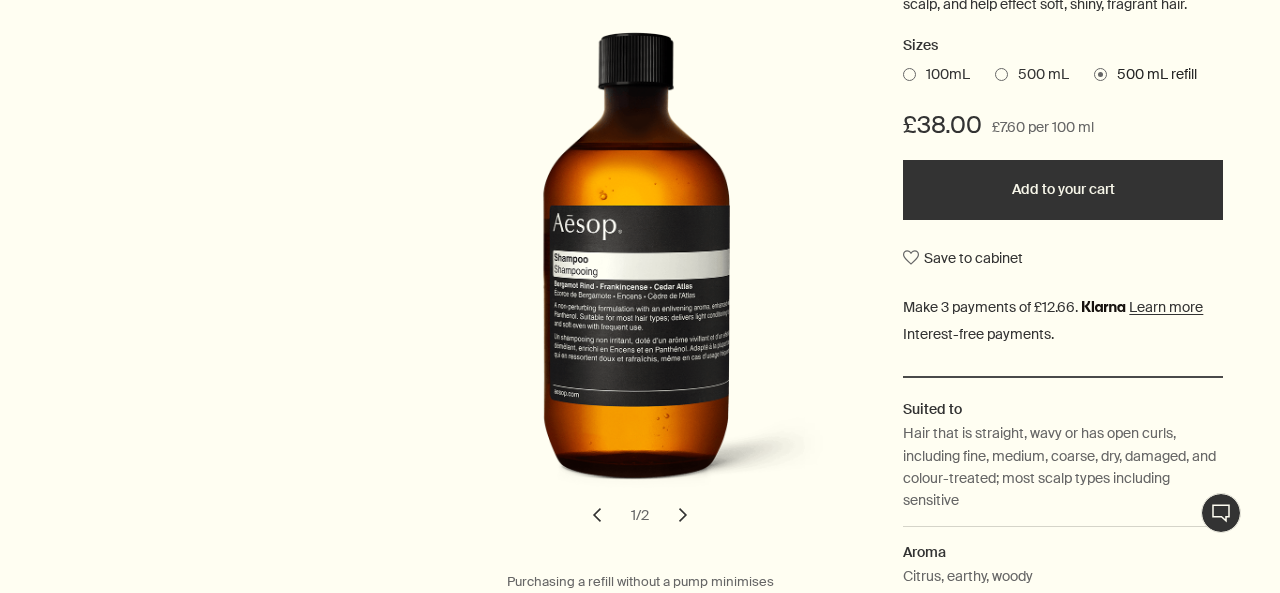 scroll, scrollTop: 0, scrollLeft: 0, axis: both 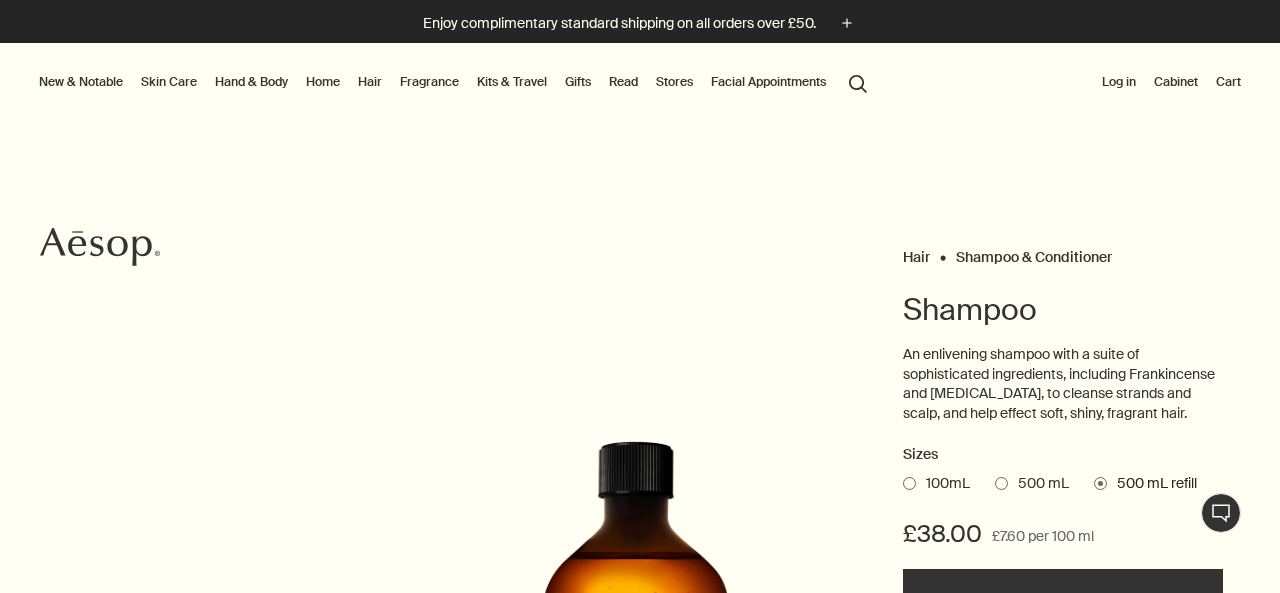 click on "Hair" at bounding box center (370, 82) 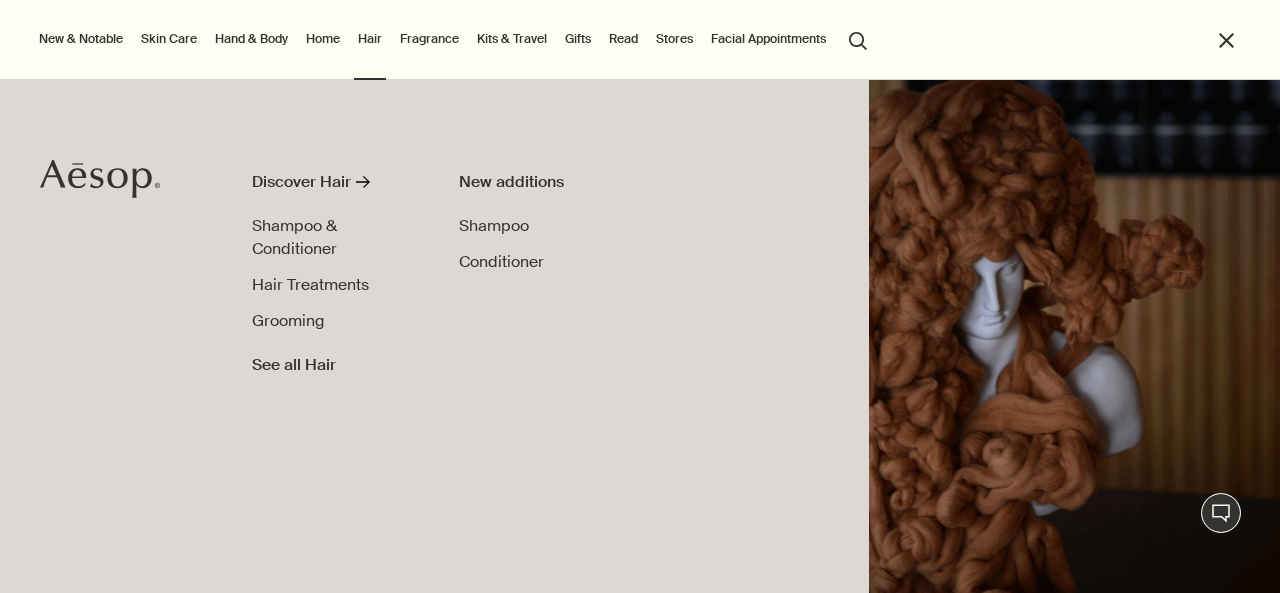 click on "Discover Hair   rightArrow Shampoo & Conditioner Hair Treatments Grooming See all Hair" at bounding box center (336, 273) 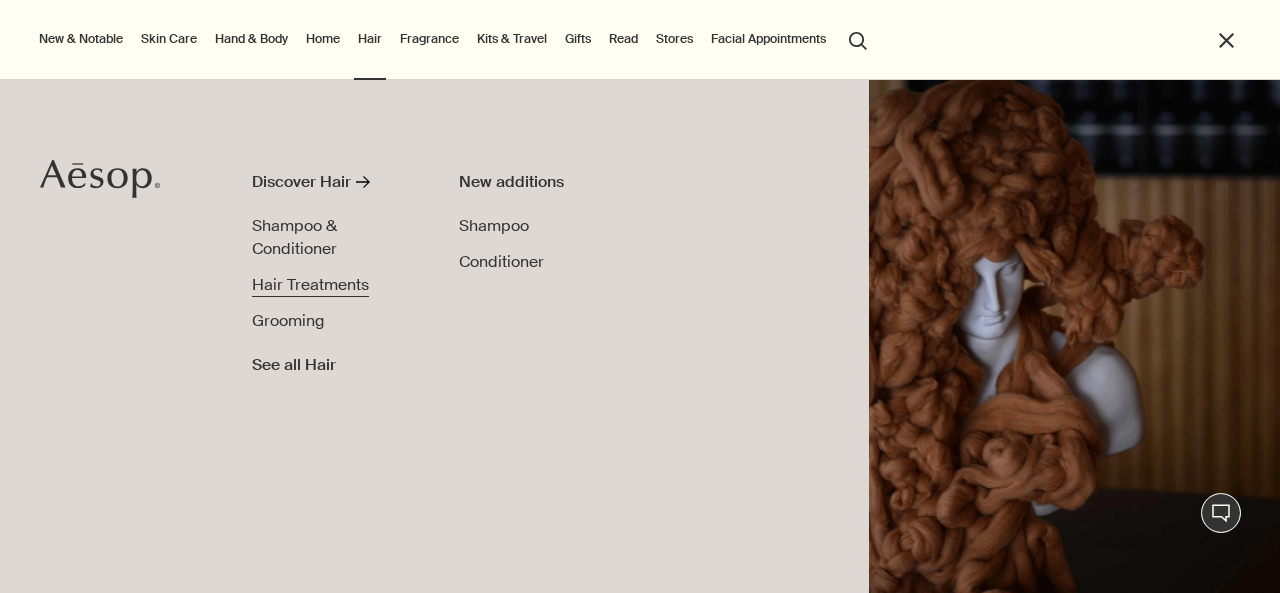 click on "Hair Treatments" at bounding box center (310, 284) 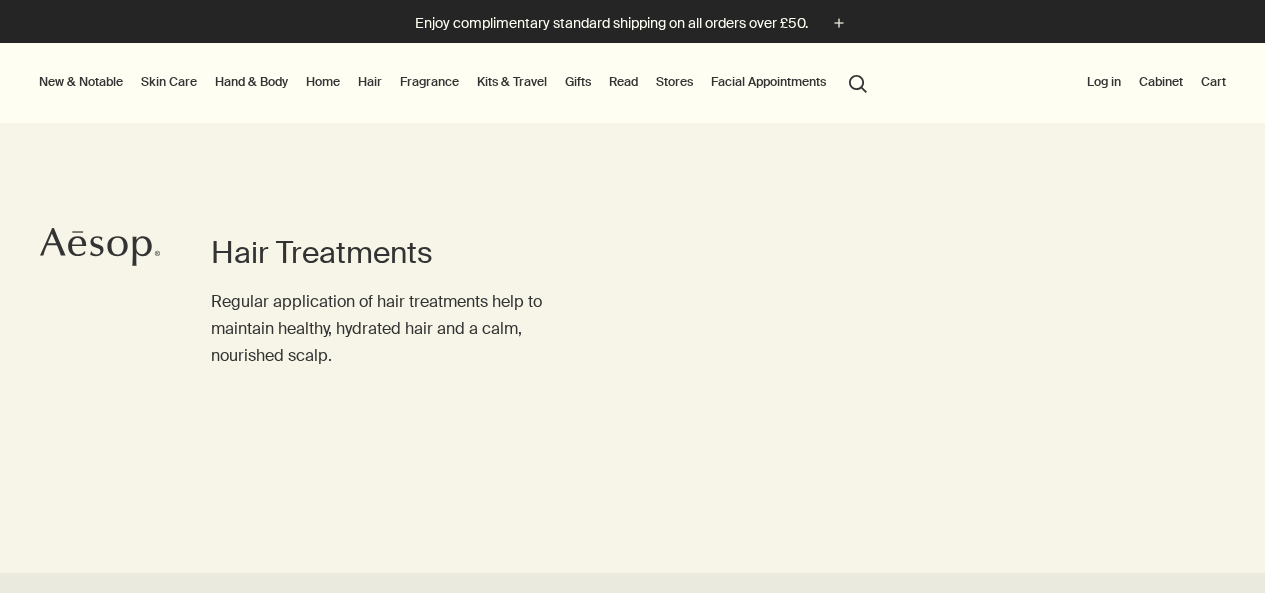 scroll, scrollTop: 173, scrollLeft: 0, axis: vertical 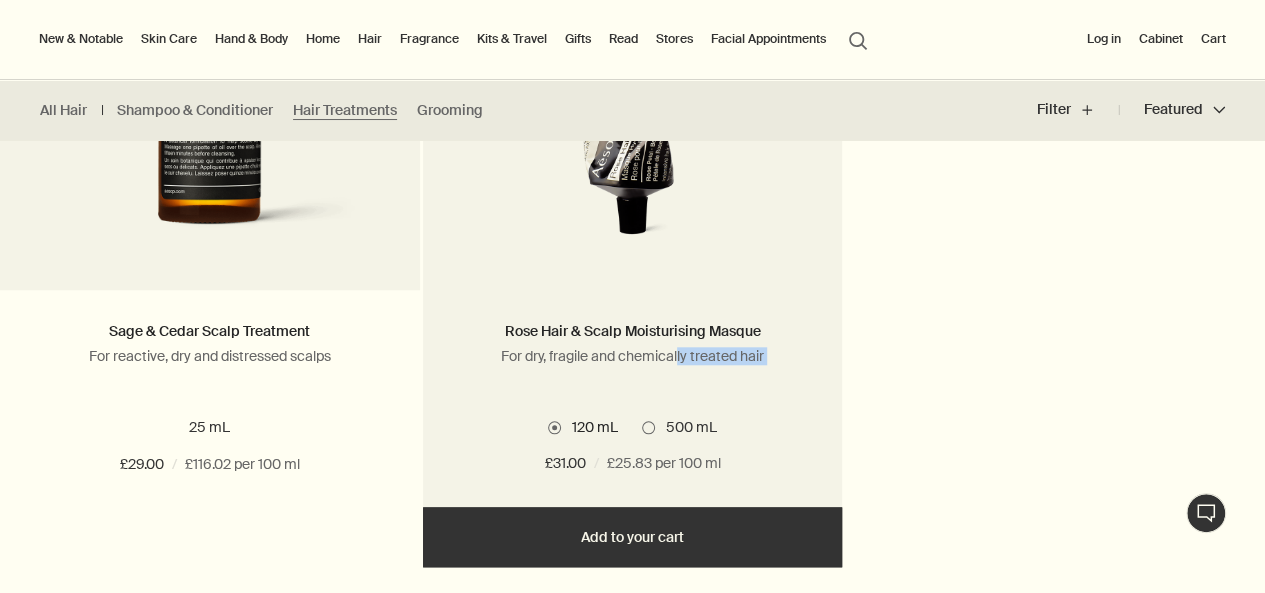click on "Rose Hair & Scalp Moisturising Masque For dry, fragile and chemically treated hair 2 Sizes  /  From £31.00 120 mL 500 mL 120 mL 500 mL £31.00 chevron £31.00 / £25.83   per   100   ml" at bounding box center [633, 398] 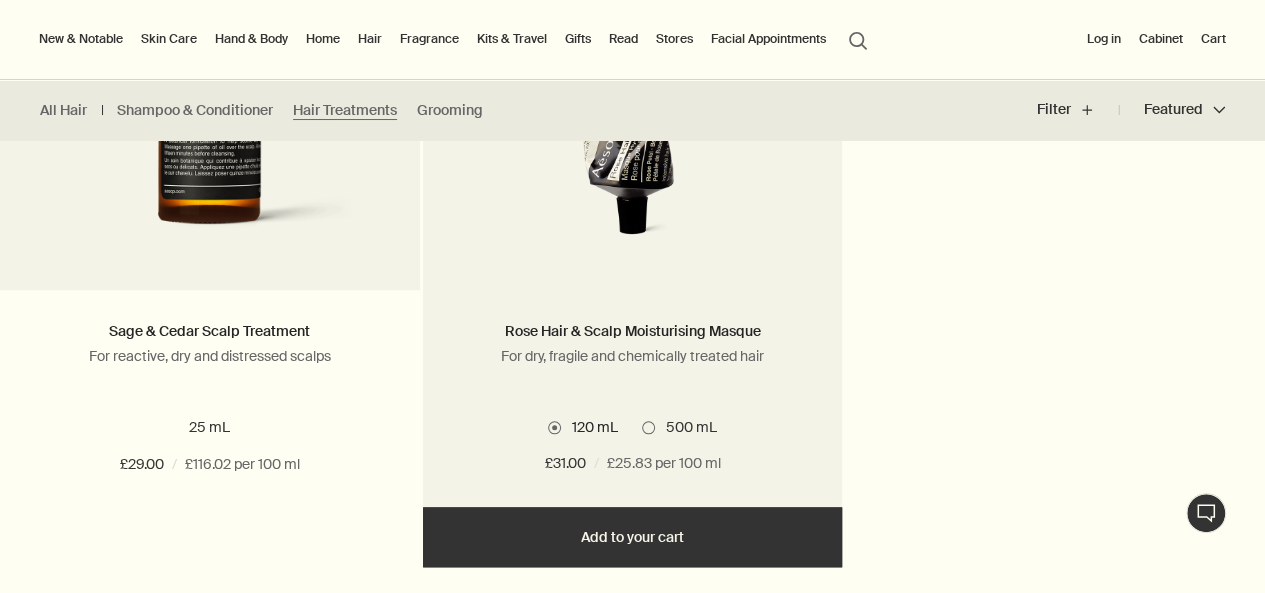 click on "500 mL" at bounding box center (685, 427) 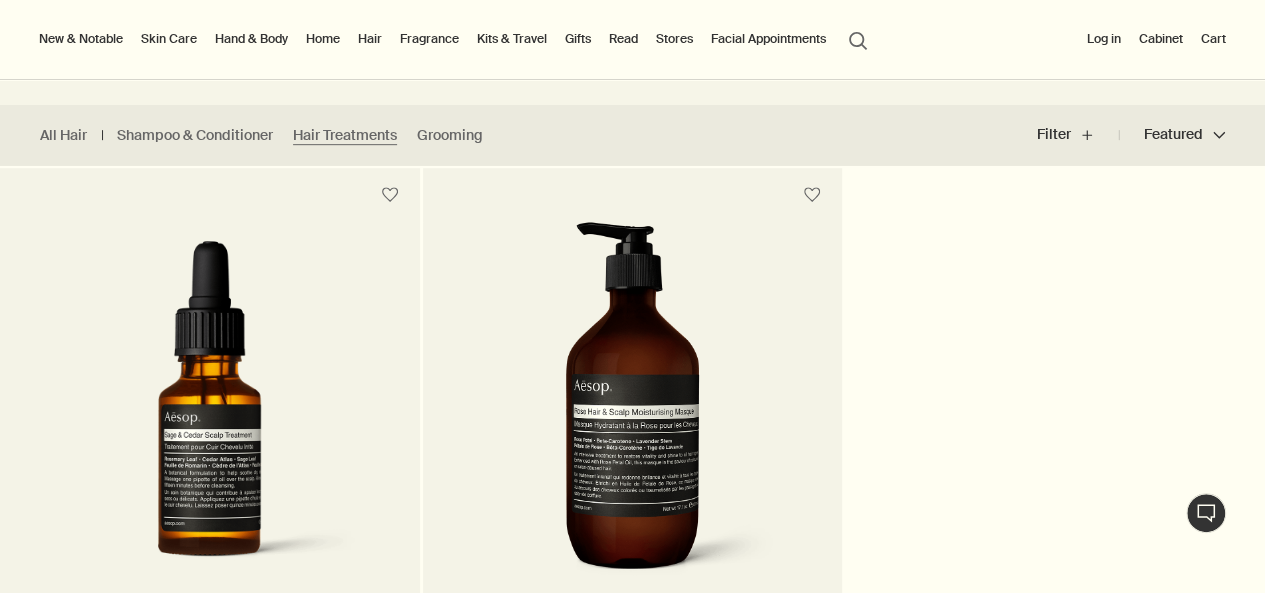 scroll, scrollTop: 700, scrollLeft: 0, axis: vertical 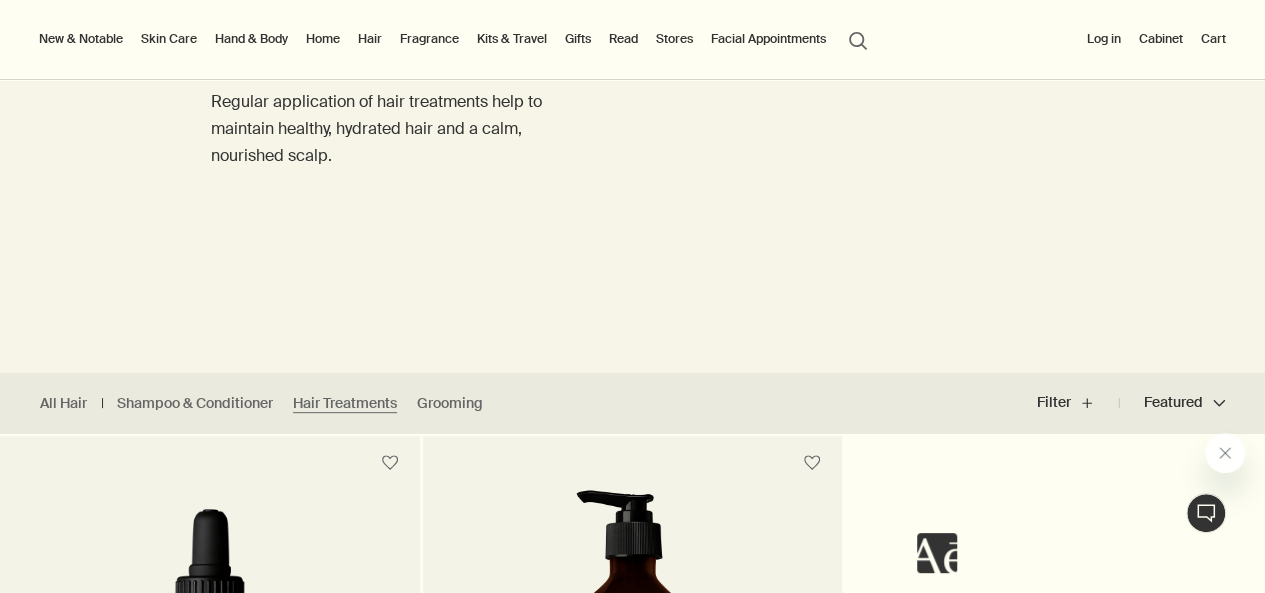 click on "Skin Care" at bounding box center (169, 39) 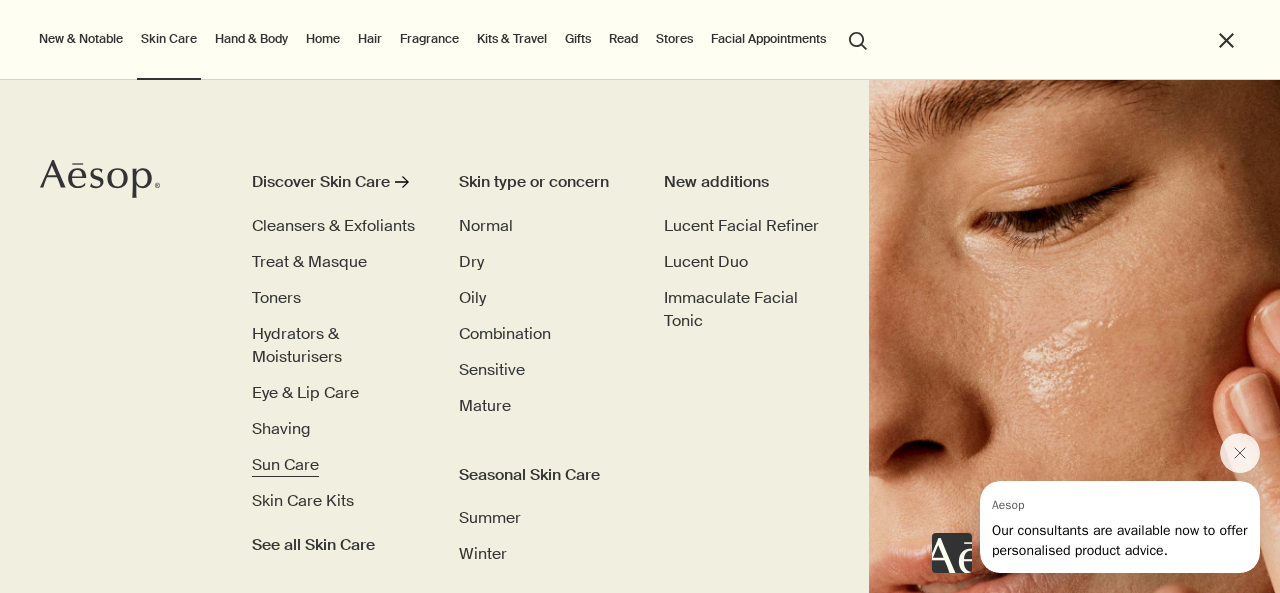click on "Sun Care" at bounding box center [285, 464] 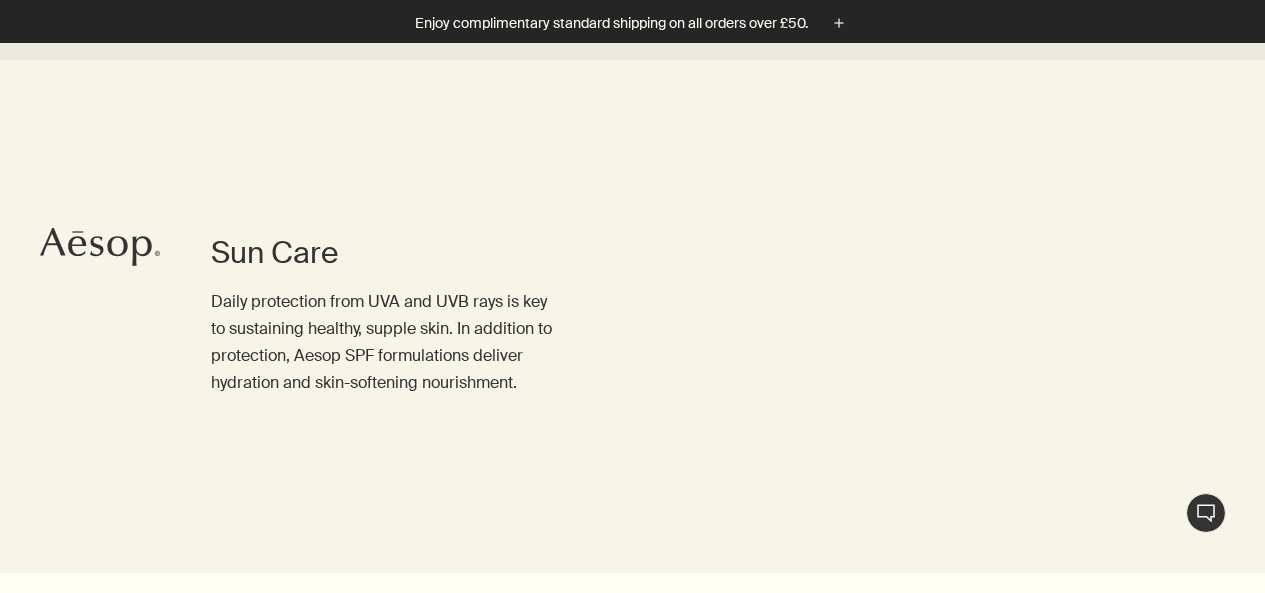 scroll, scrollTop: 700, scrollLeft: 0, axis: vertical 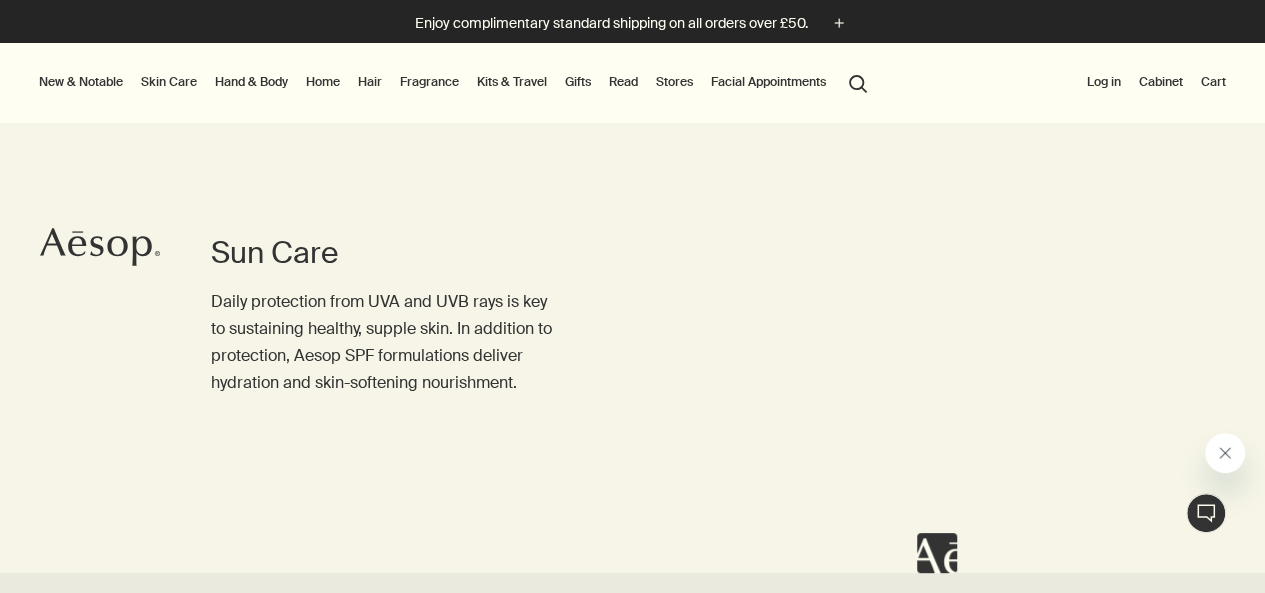 click 